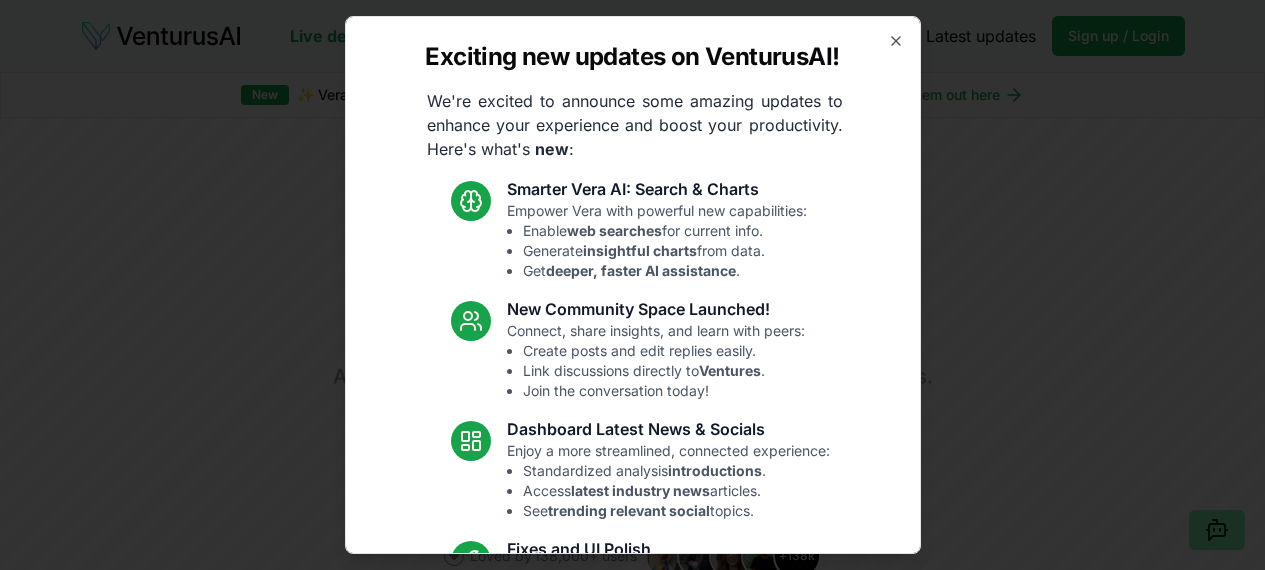 scroll, scrollTop: 0, scrollLeft: 0, axis: both 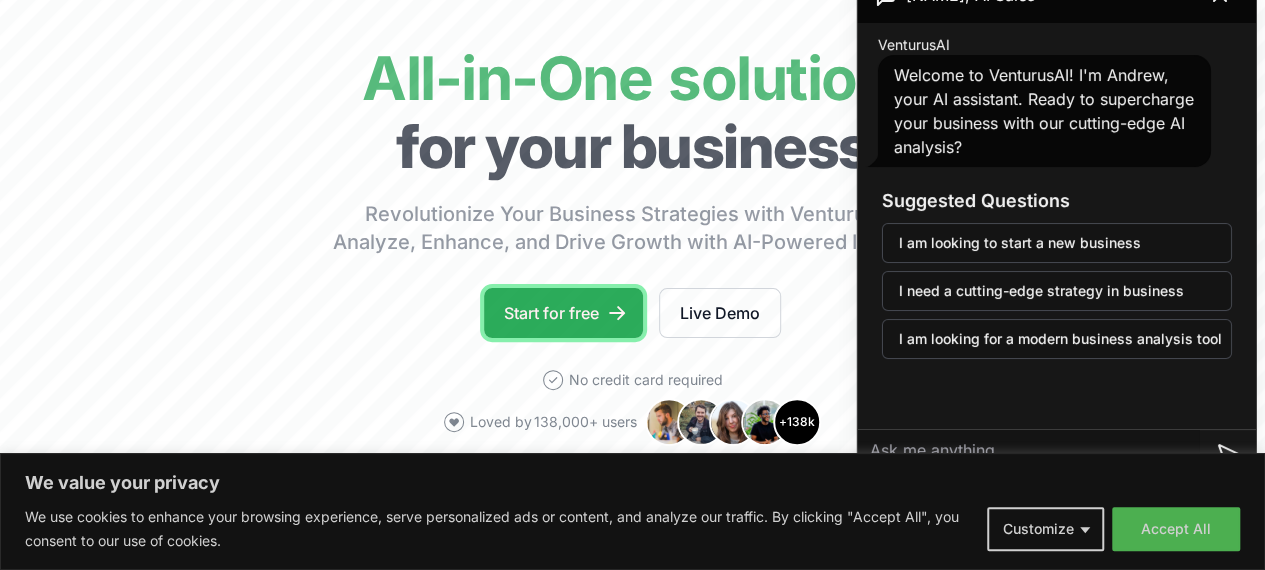 click on "Start for free" at bounding box center [563, 313] 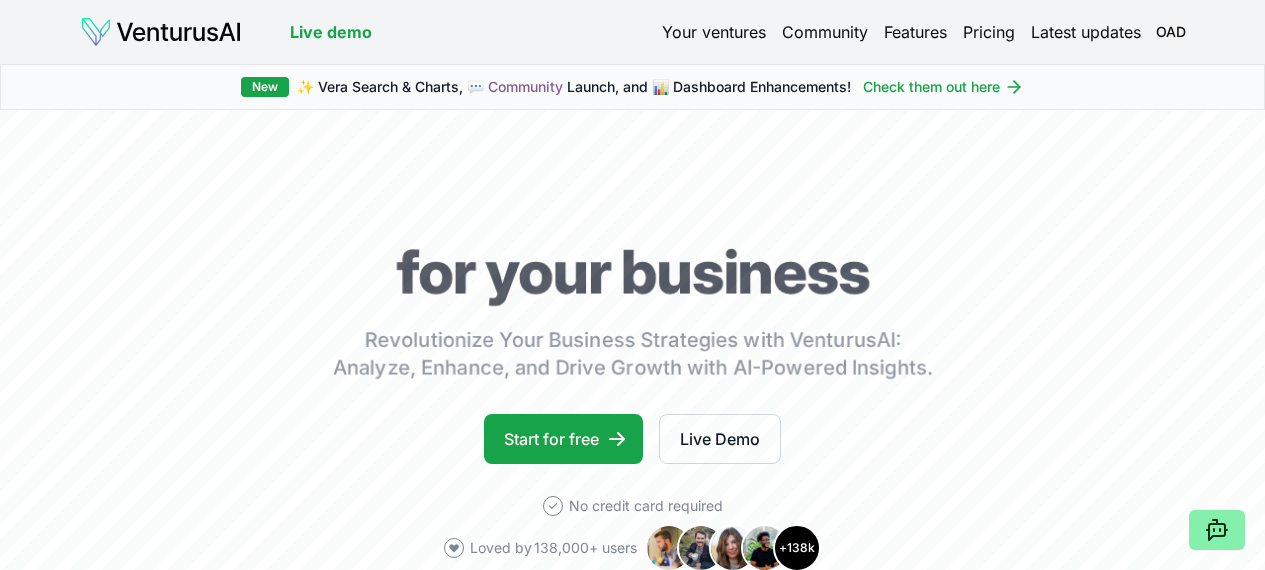 scroll, scrollTop: 0, scrollLeft: 0, axis: both 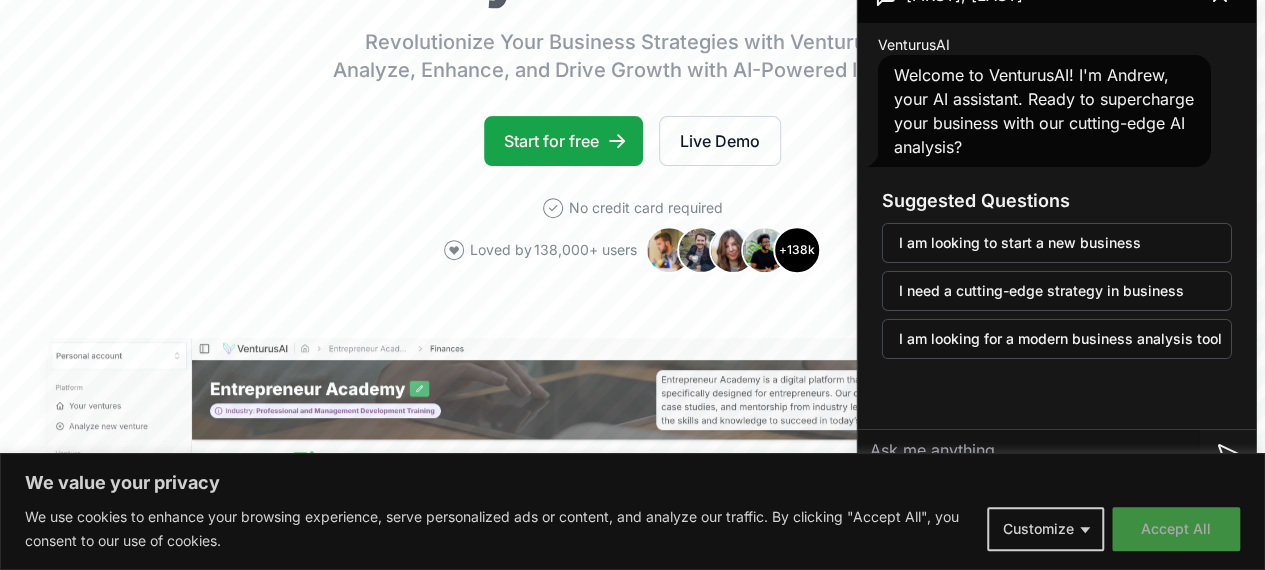click on "Accept All" at bounding box center [1176, 529] 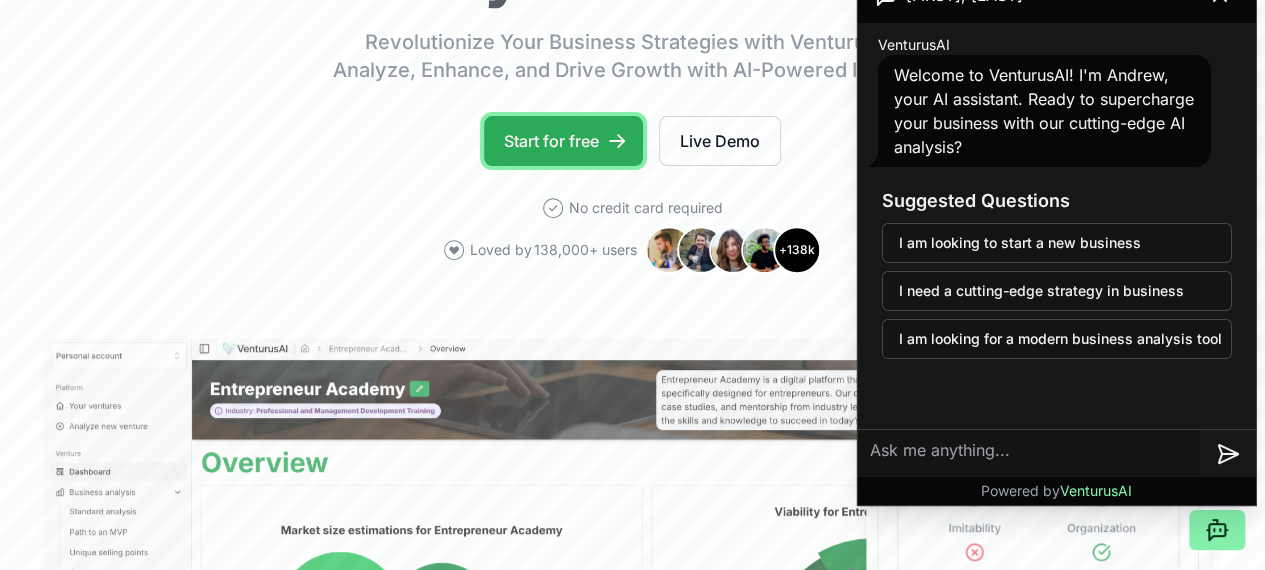 click on "Start for free" at bounding box center [563, 141] 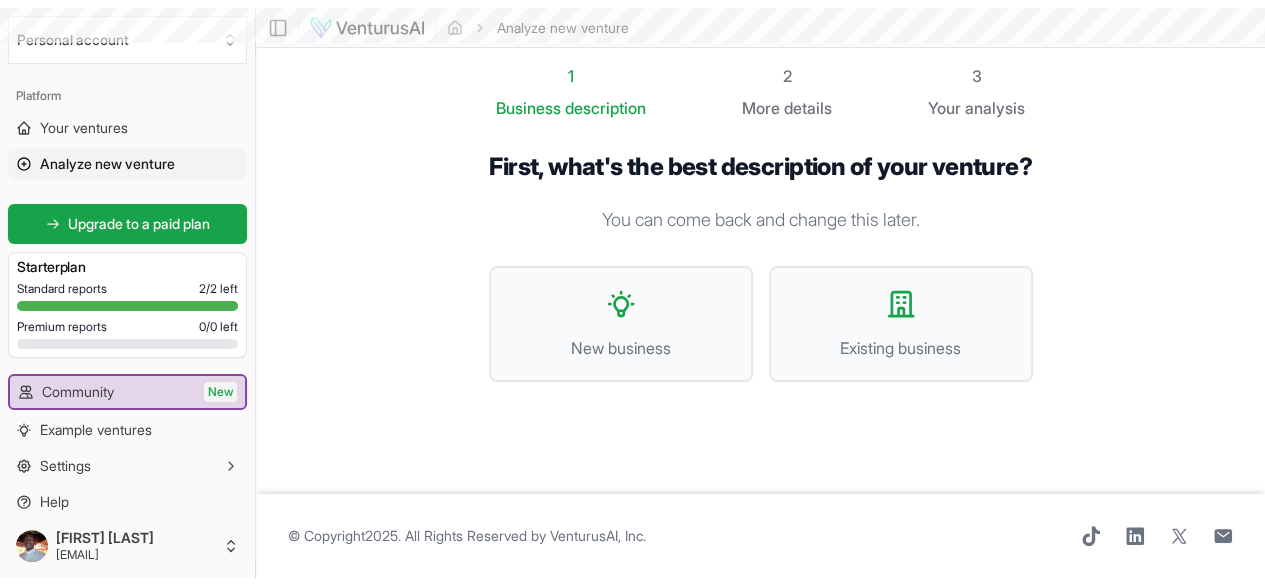 scroll, scrollTop: 0, scrollLeft: 0, axis: both 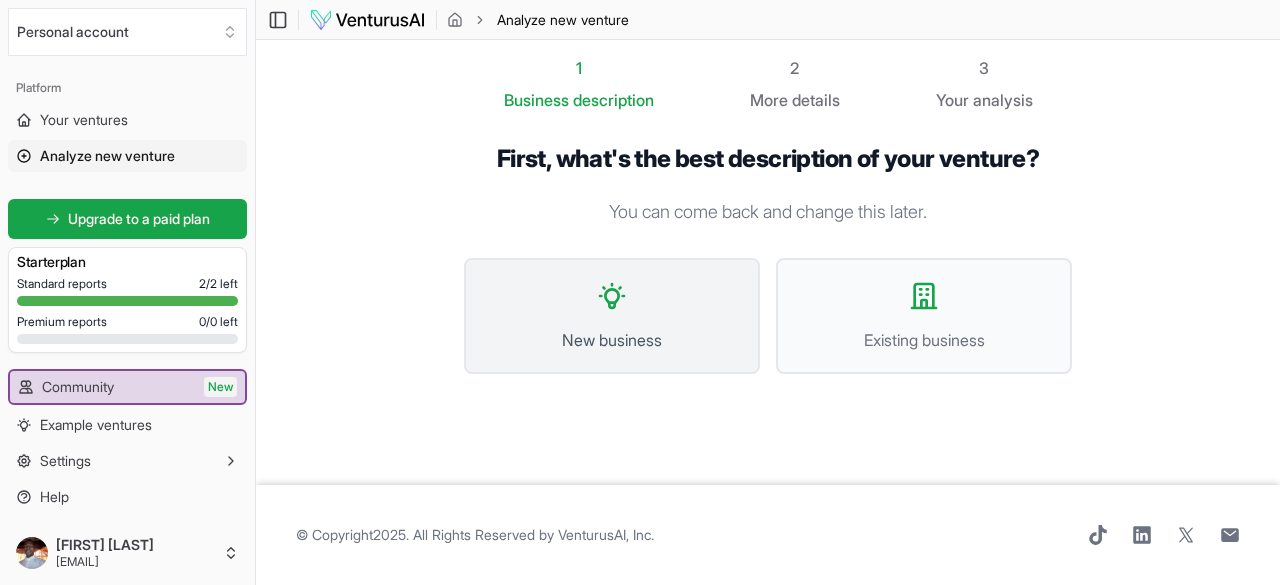 click on "New business" at bounding box center (612, 316) 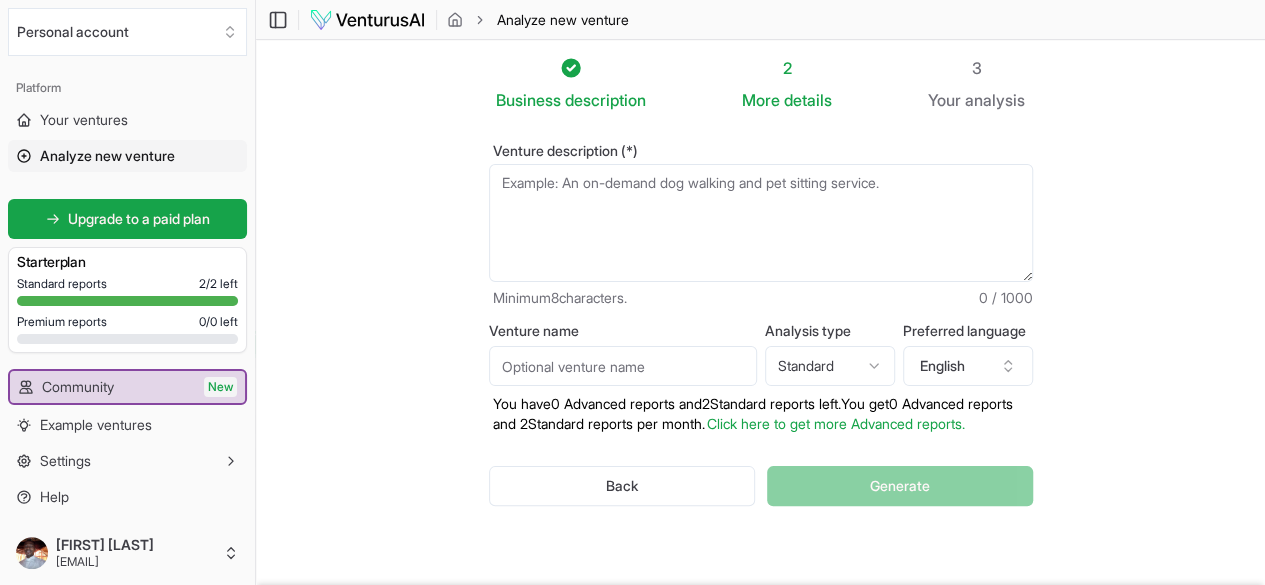 click on "Venture name" at bounding box center (623, 366) 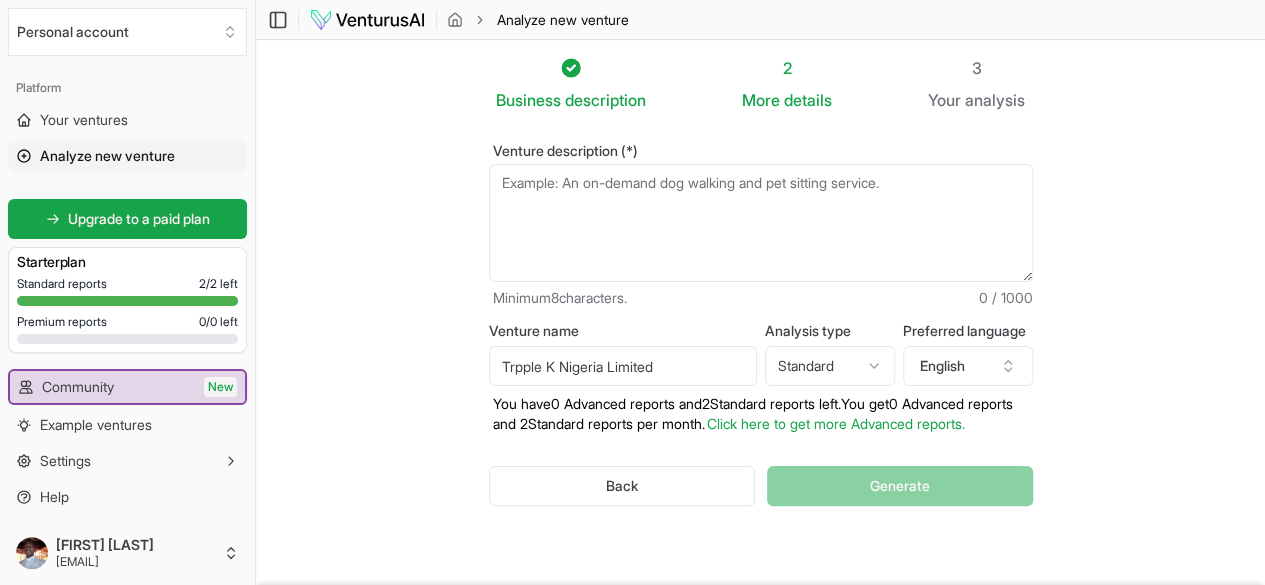 click on "Venture description (*)" at bounding box center [761, 223] 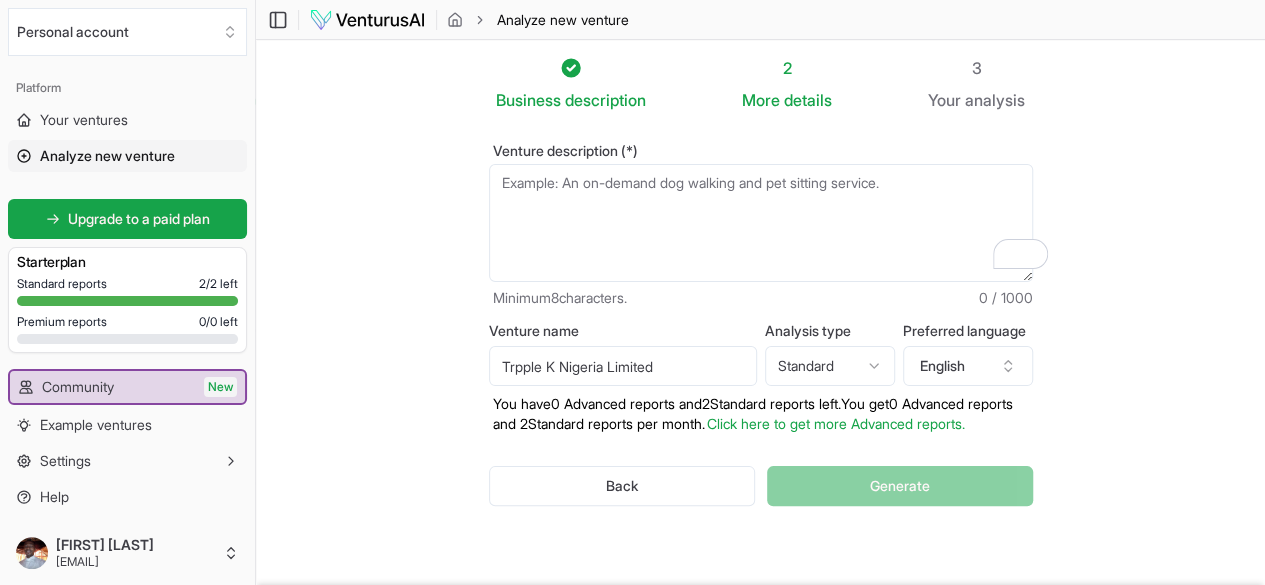 drag, startPoint x: 573, startPoint y: 365, endPoint x: 539, endPoint y: 364, distance: 34.0147 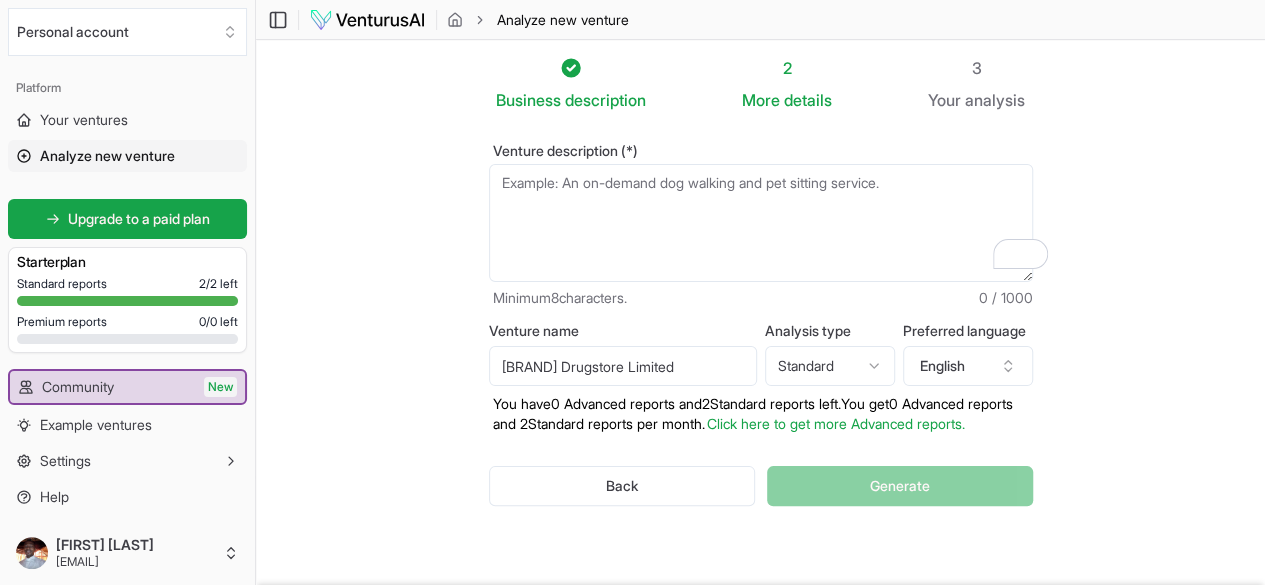 click on "[BRAND] Drugstore Limited" at bounding box center [623, 366] 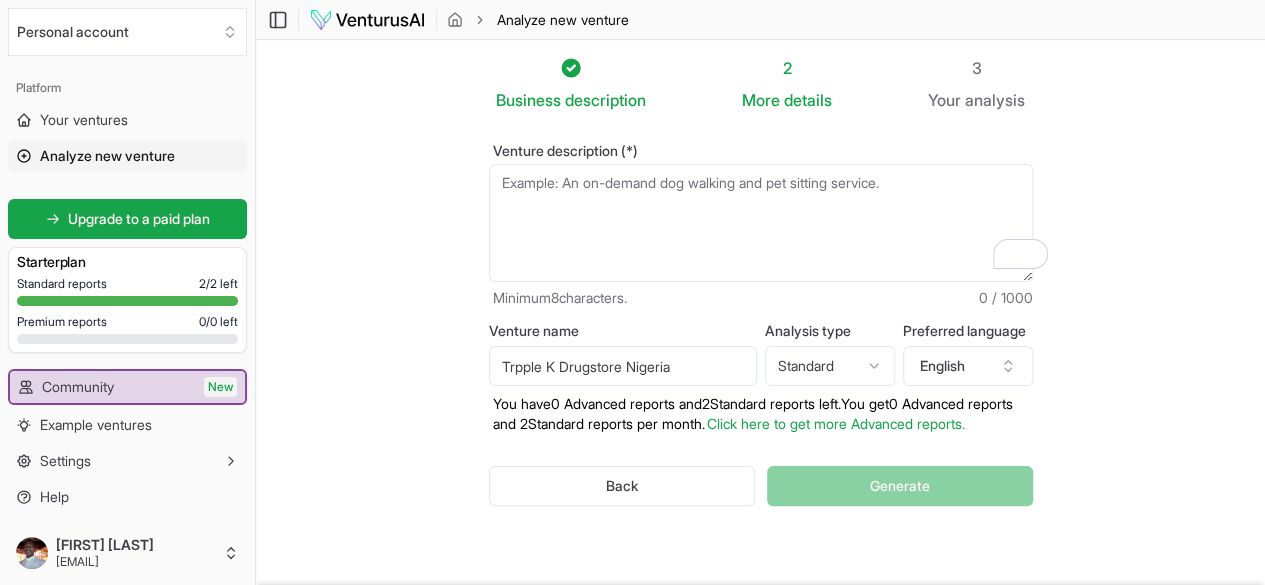 click on "Trpple K Drugstore Nigeria" at bounding box center [623, 366] 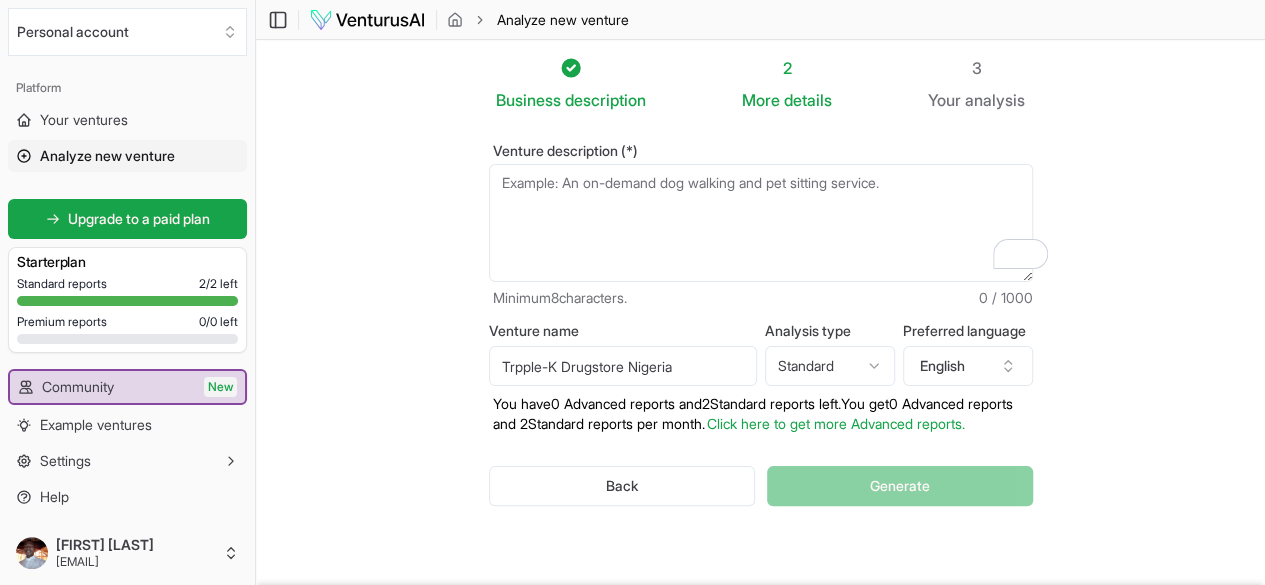 type on "Trpple-K Drugstore Nigeria" 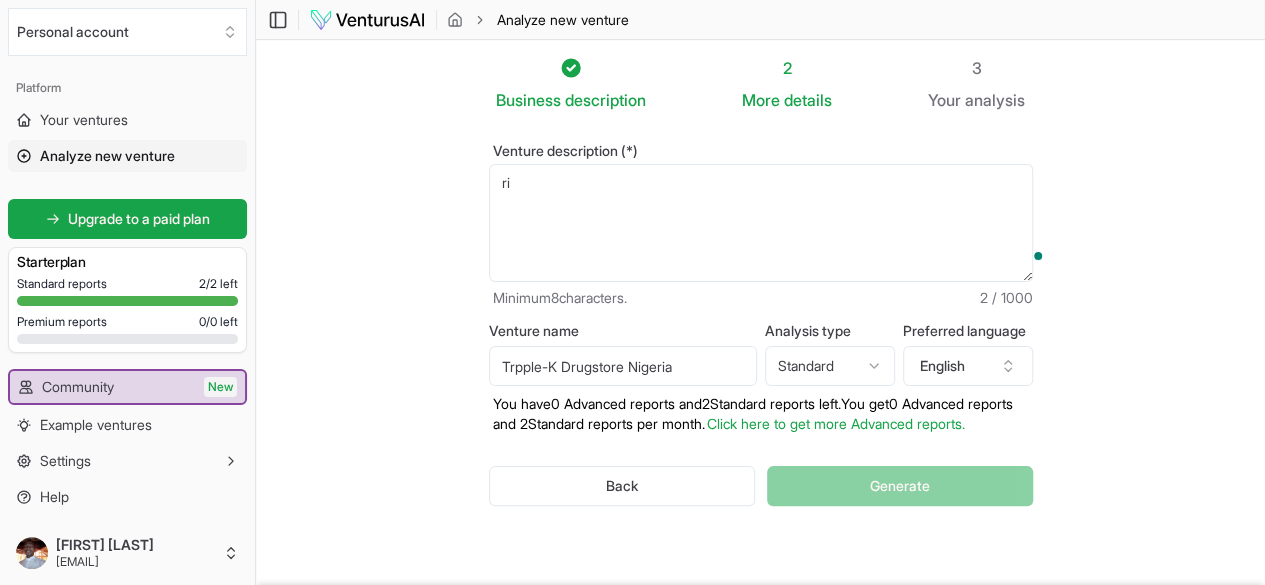 type on "r" 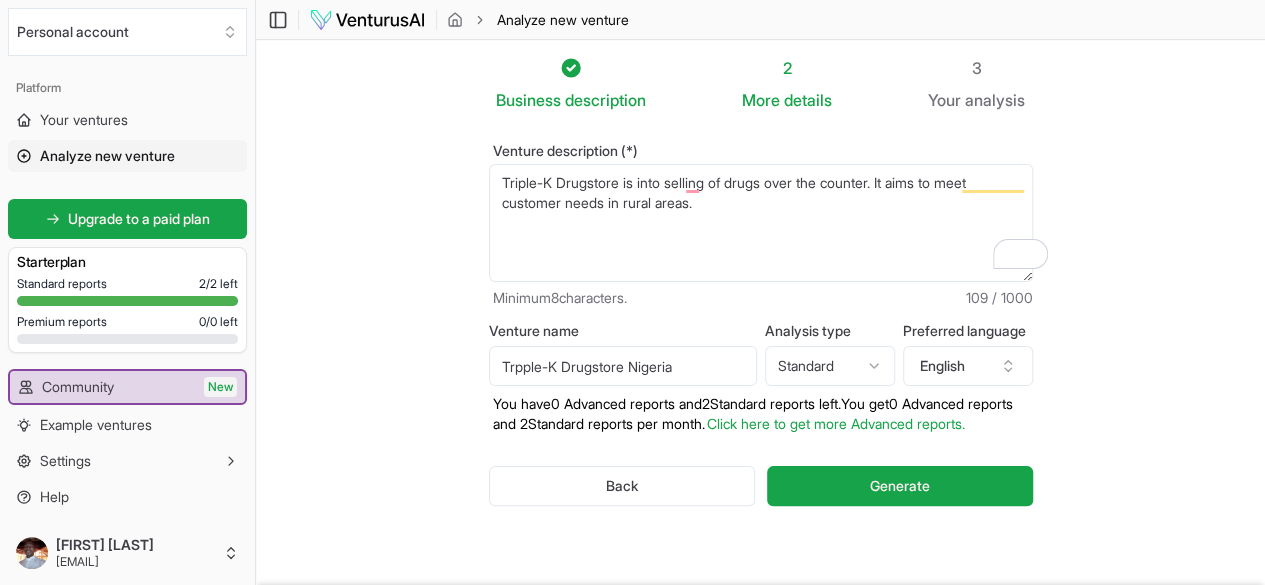 type on "Triple-K Drugstore is into selling of drugs over the counter. It aims to meet customer needs in rural areas." 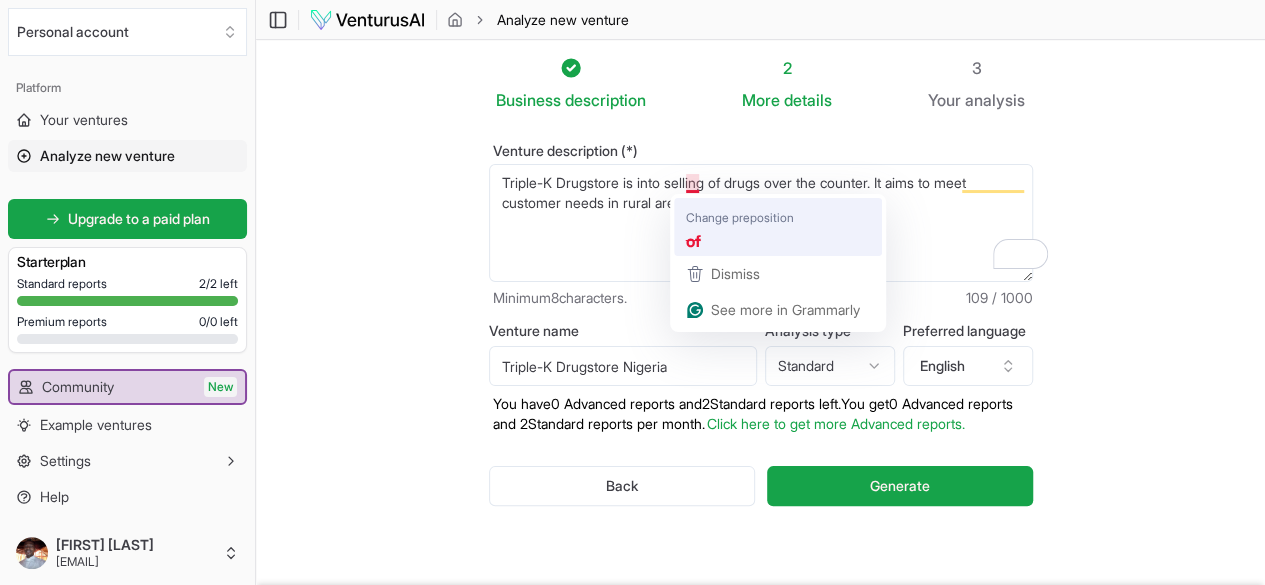type on "Triple-K Drugstore Nigeria" 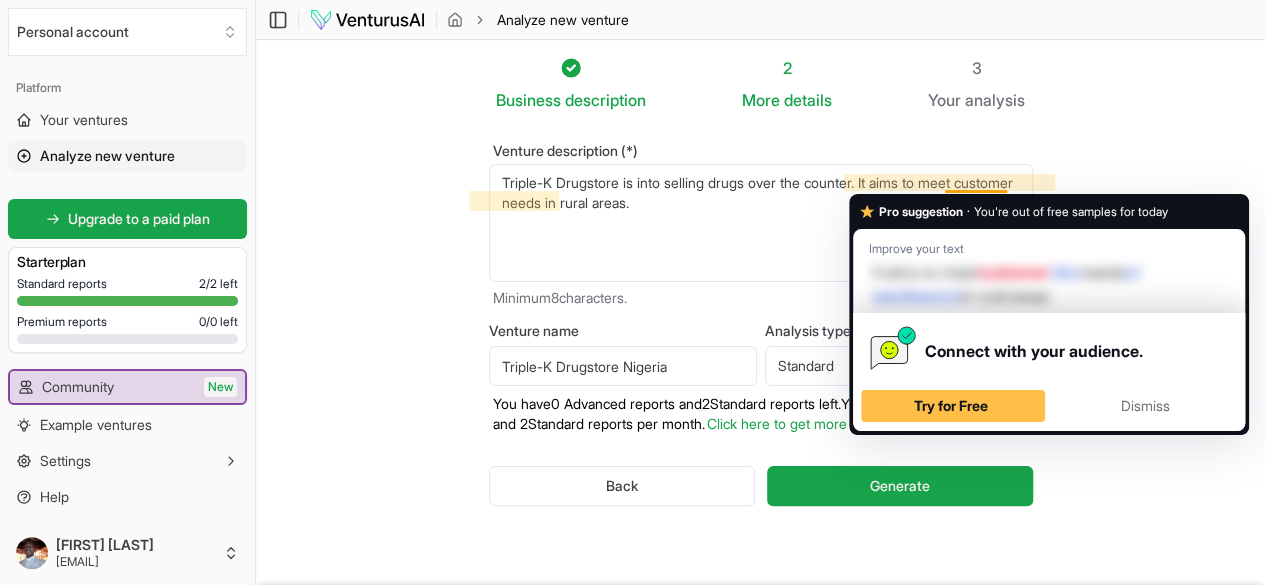 click on "Triple-K Drugstore is into selling of drugs over the counter. It aims to meet customer needs in rural areas." at bounding box center [761, 223] 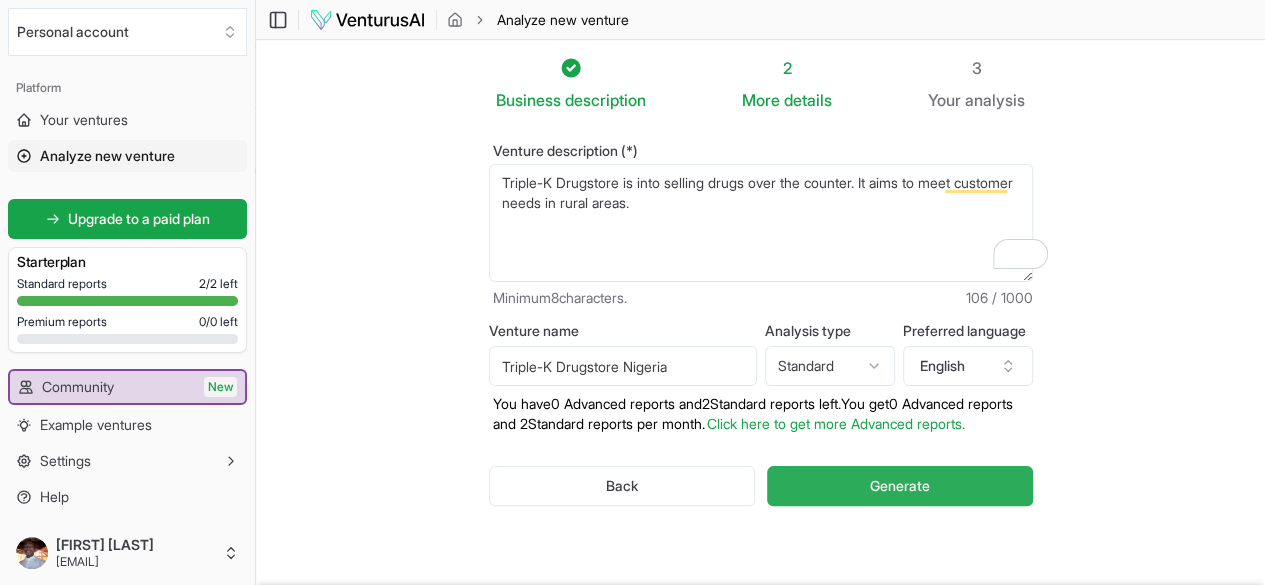 type on "Triple-K Drugstore is into selling drugs over the counter. It aims to meet customer needs in rural areas." 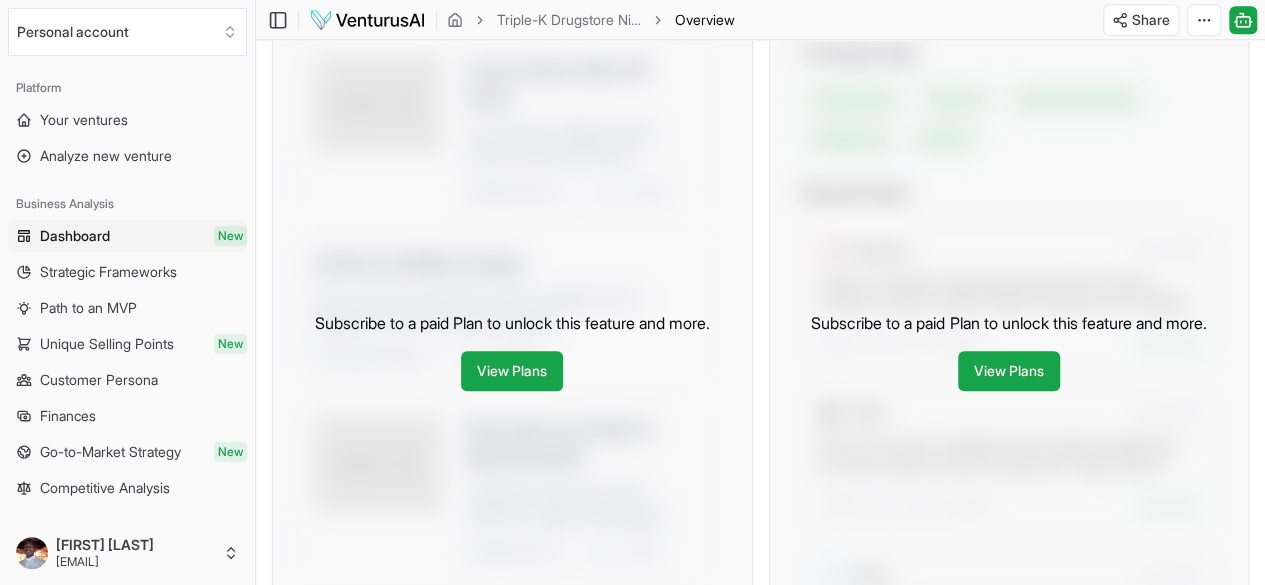 scroll, scrollTop: 907, scrollLeft: 0, axis: vertical 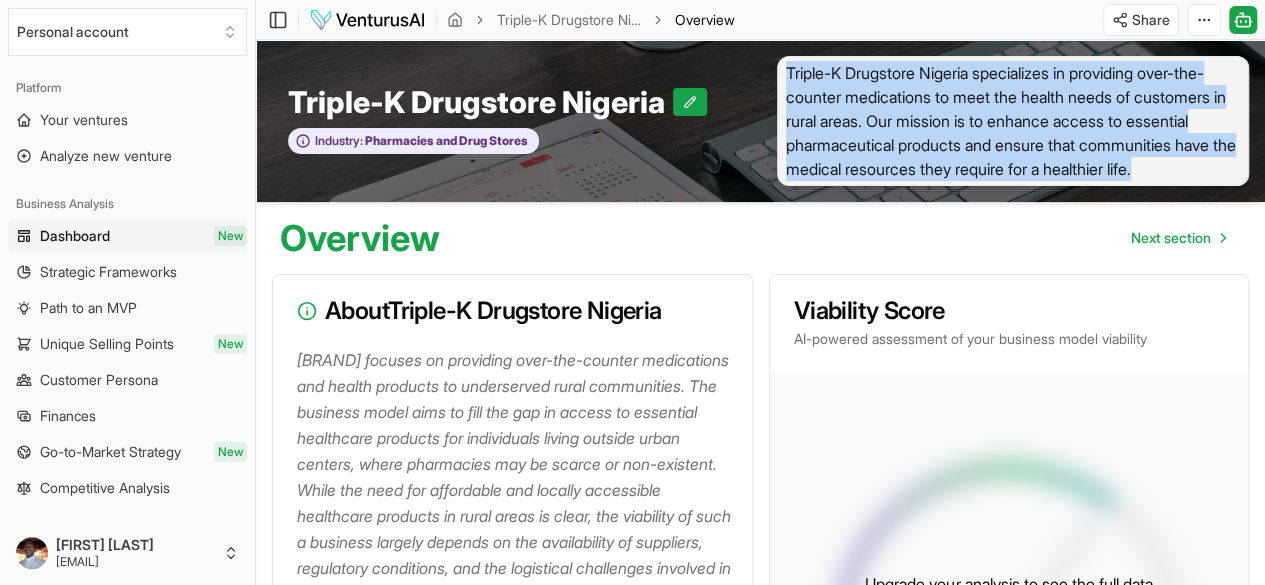 drag, startPoint x: 1194, startPoint y: 168, endPoint x: 788, endPoint y: 67, distance: 418.37424 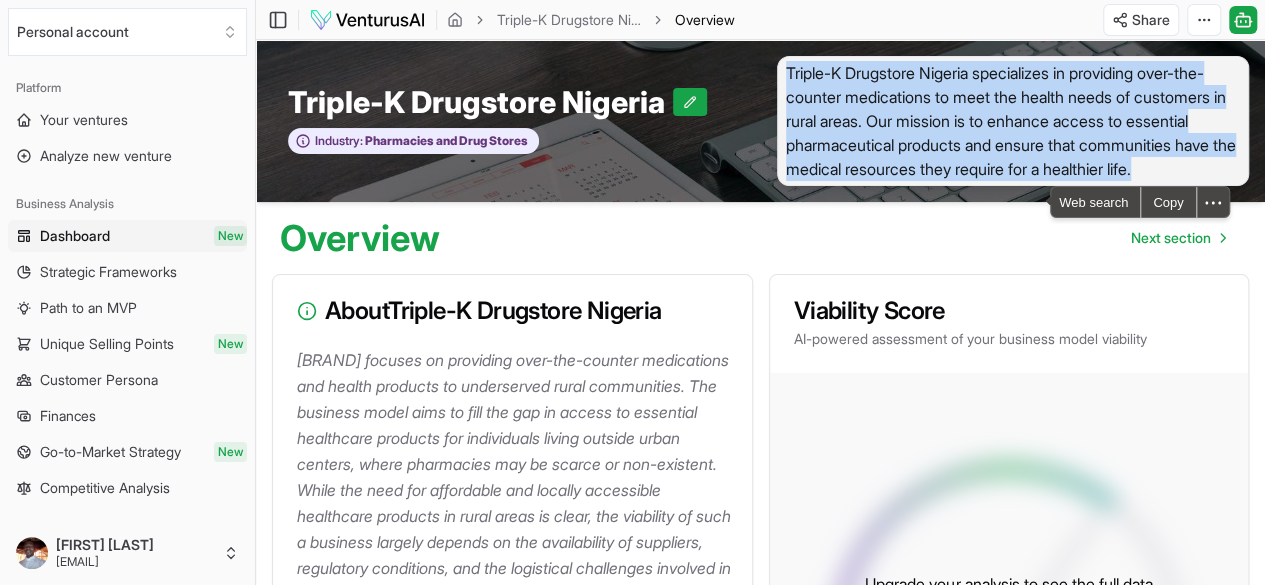 copy on "Triple-K Drugstore Nigeria specializes in providing over-the-counter medications to meet the health needs of customers in rural areas. Our mission is to enhance access to essential pharmaceutical products and ensure that communities have the medical resources they require for a healthier life." 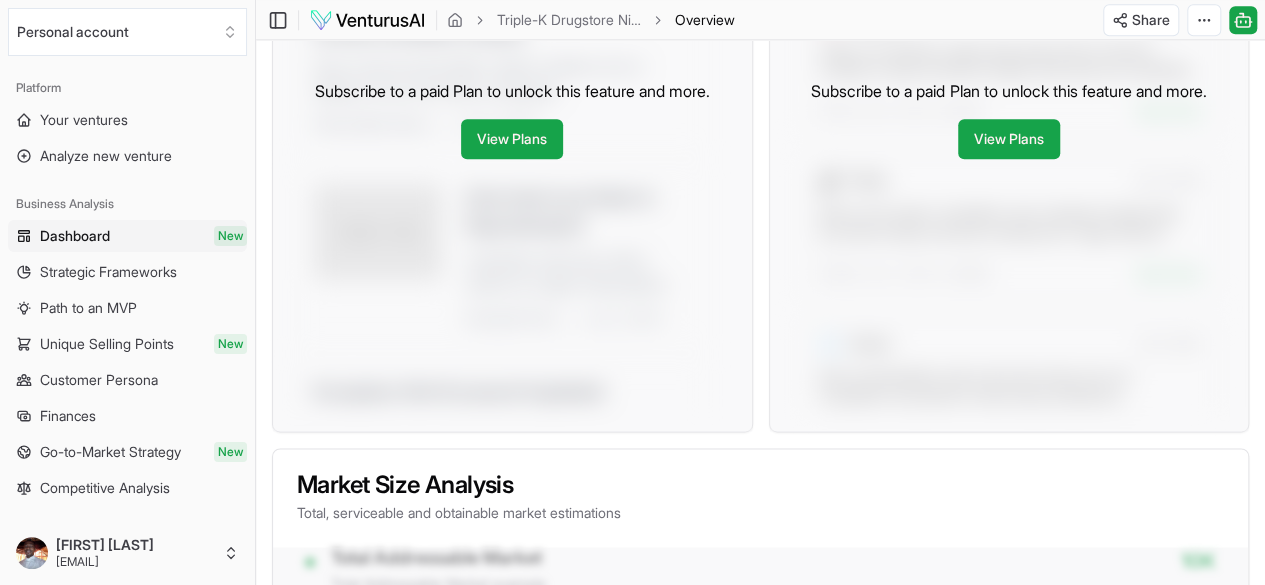 scroll, scrollTop: 1252, scrollLeft: 0, axis: vertical 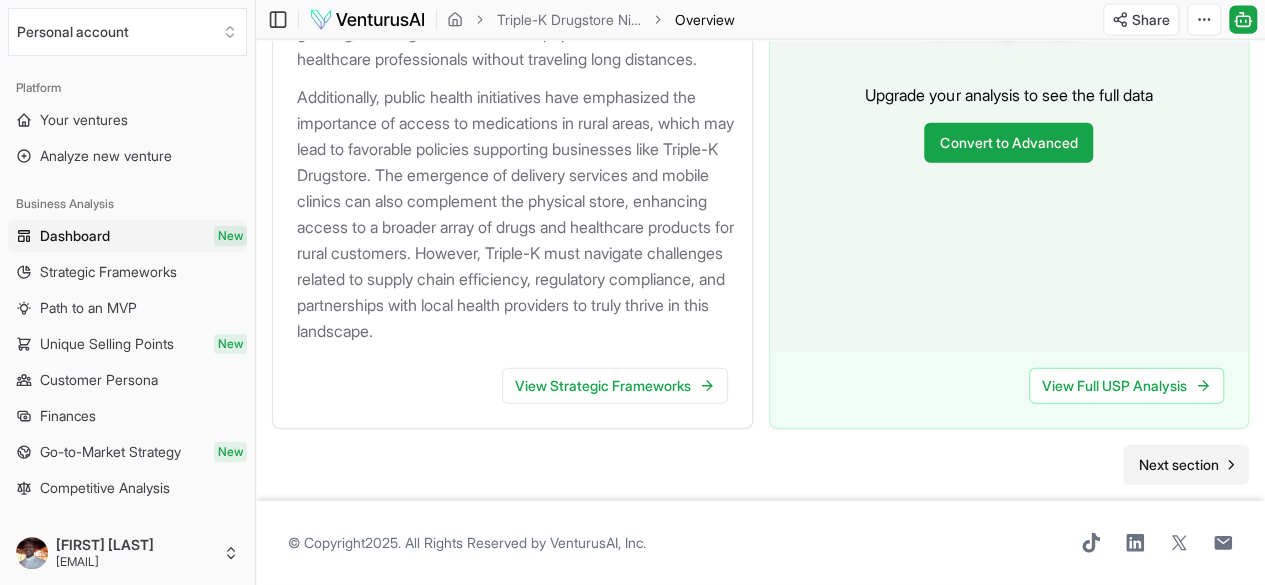 click on "Next section" at bounding box center (1186, 465) 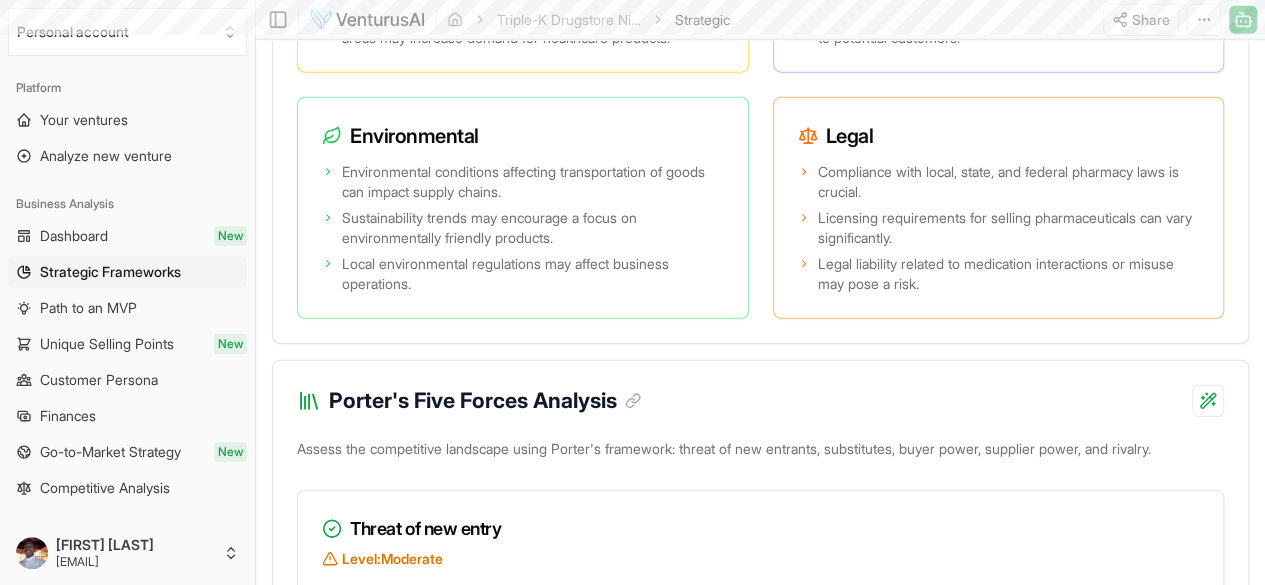 scroll, scrollTop: 0, scrollLeft: 0, axis: both 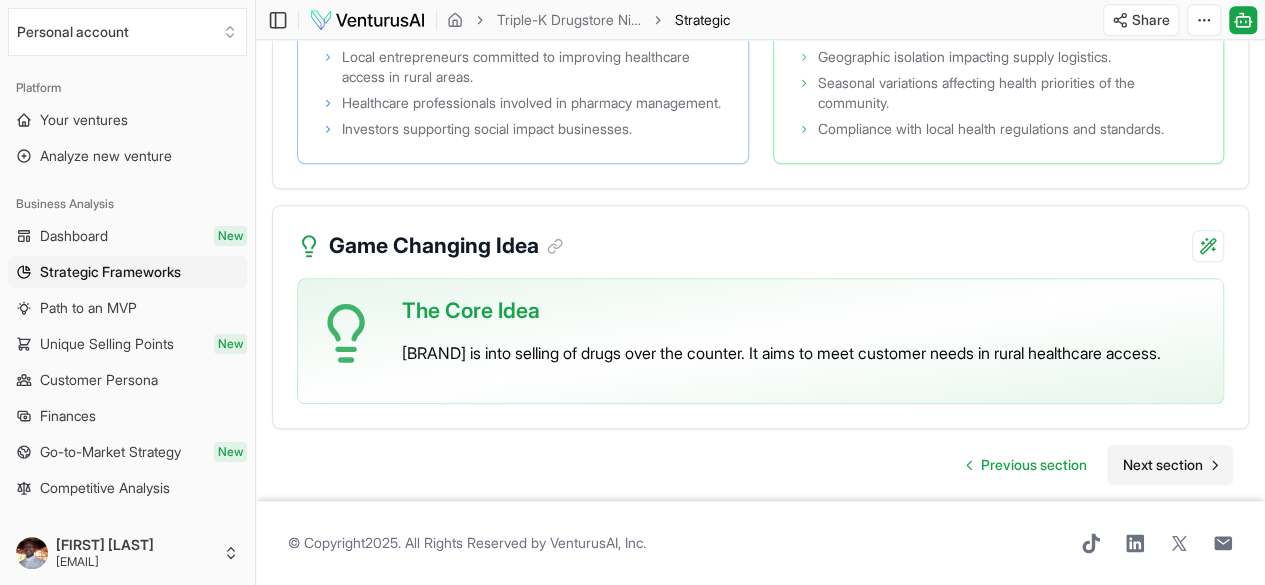 click on "Next section" at bounding box center (1163, 465) 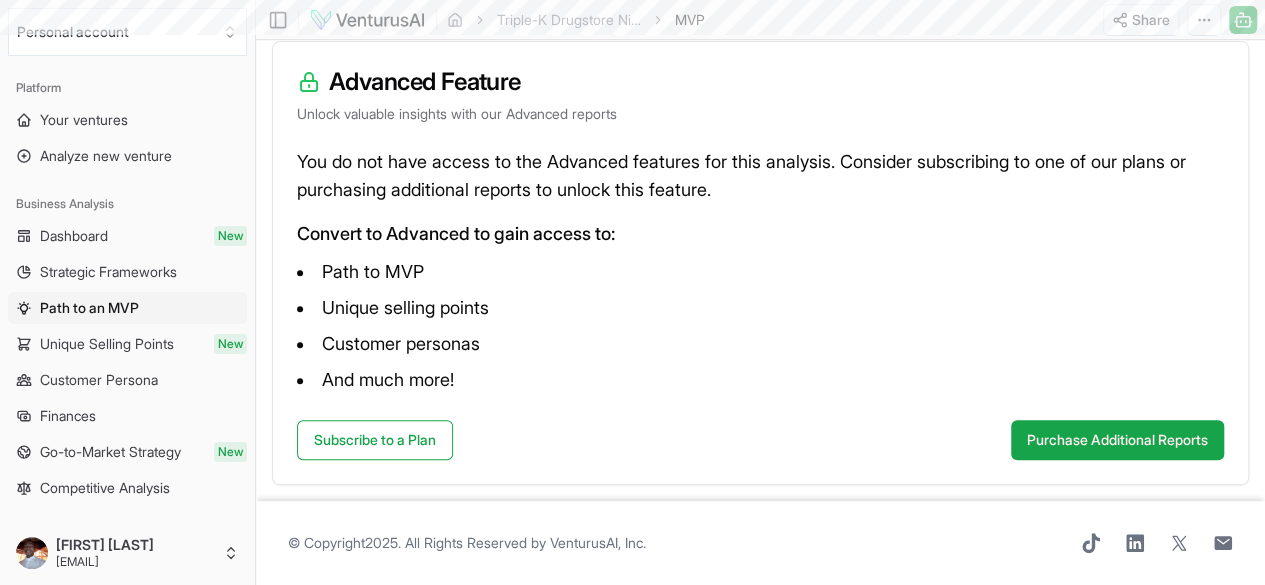 scroll, scrollTop: 0, scrollLeft: 0, axis: both 